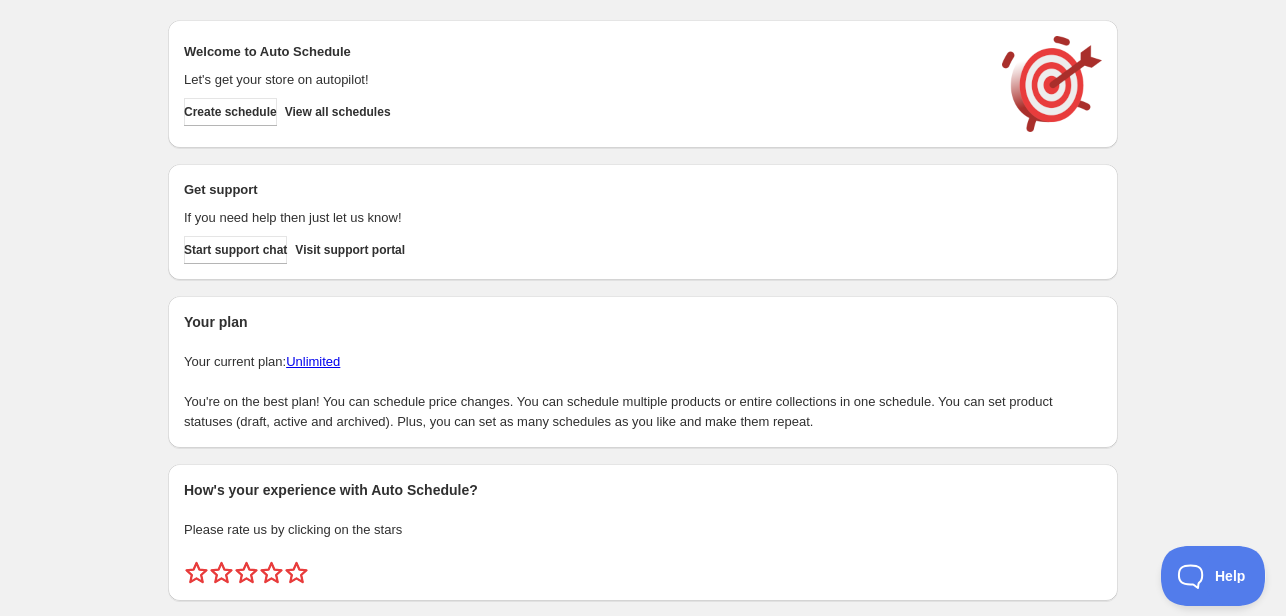 scroll, scrollTop: 0, scrollLeft: 0, axis: both 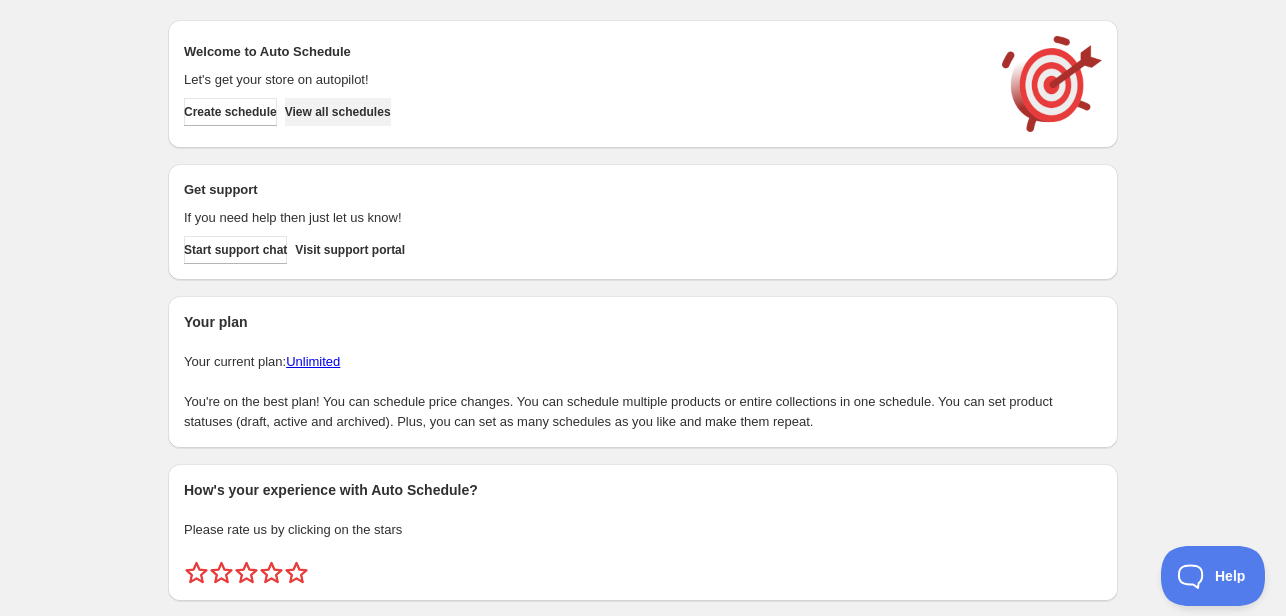 click on "View all schedules" at bounding box center [338, 112] 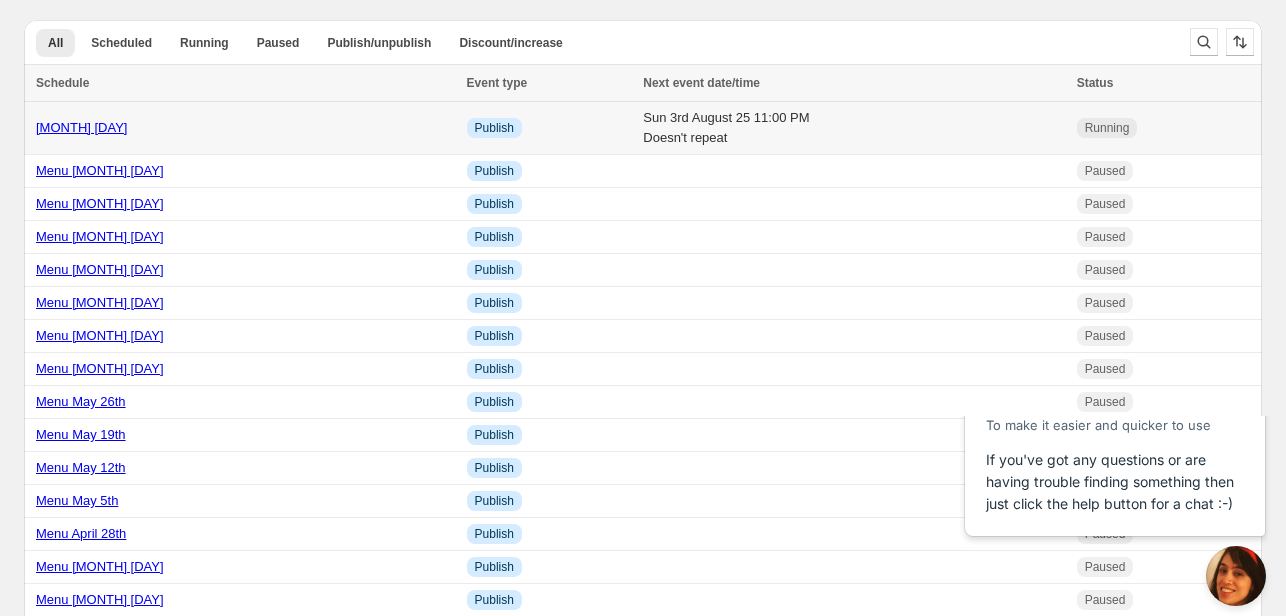 scroll, scrollTop: 0, scrollLeft: 0, axis: both 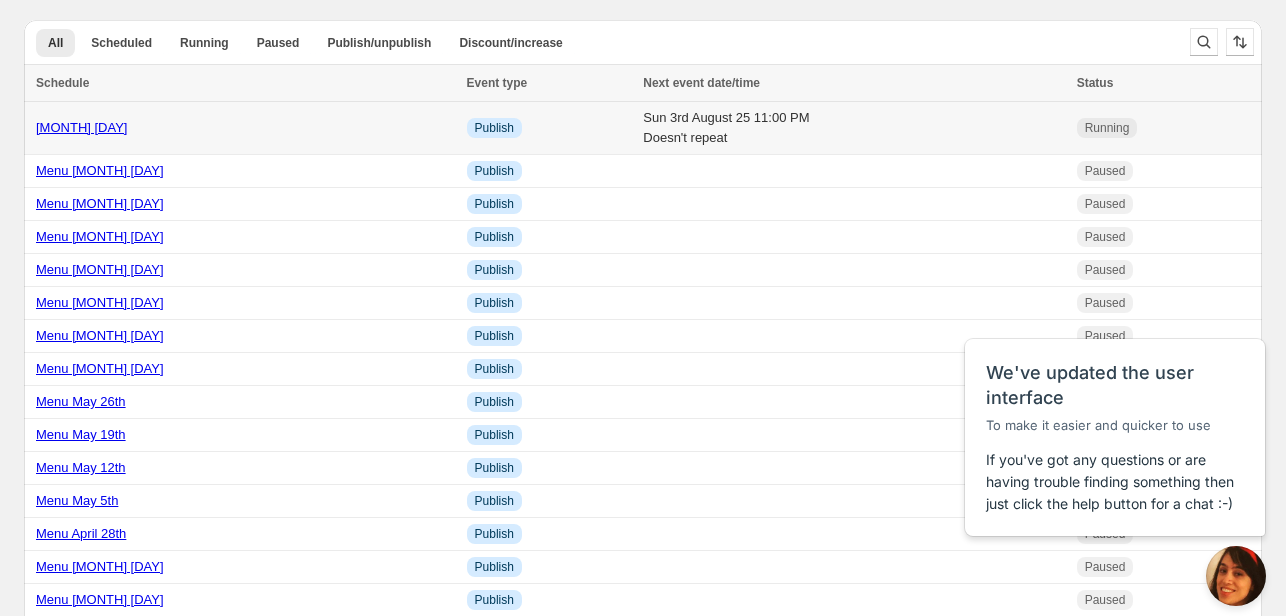 click on "[MONTH] [DAY]" at bounding box center [245, 128] 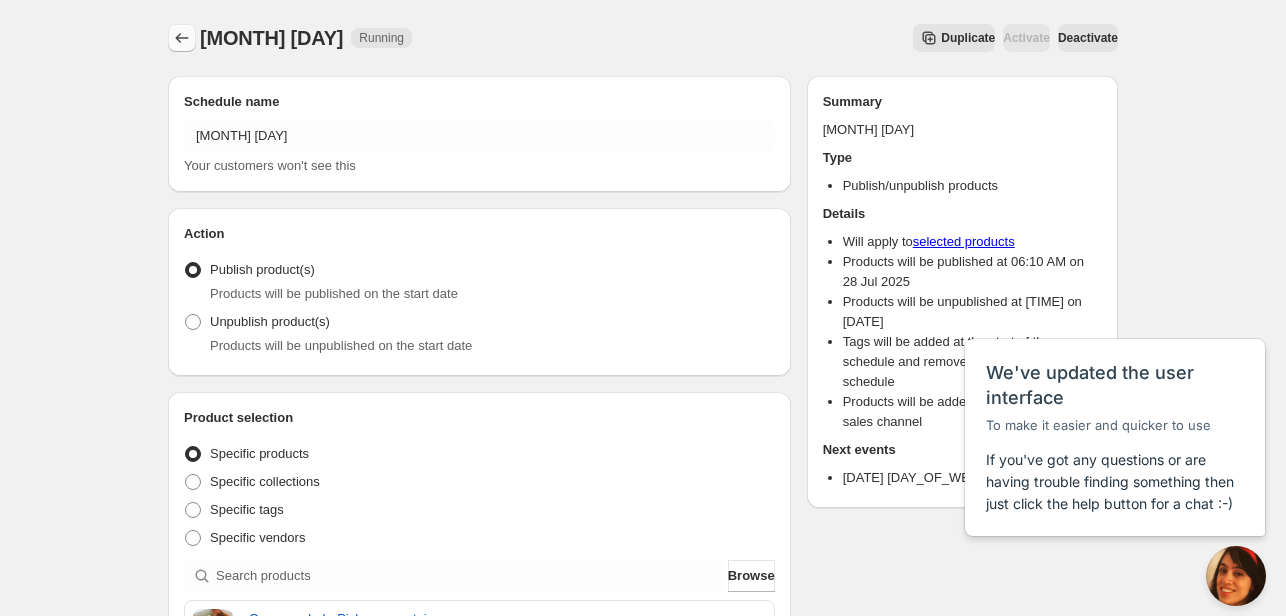 click 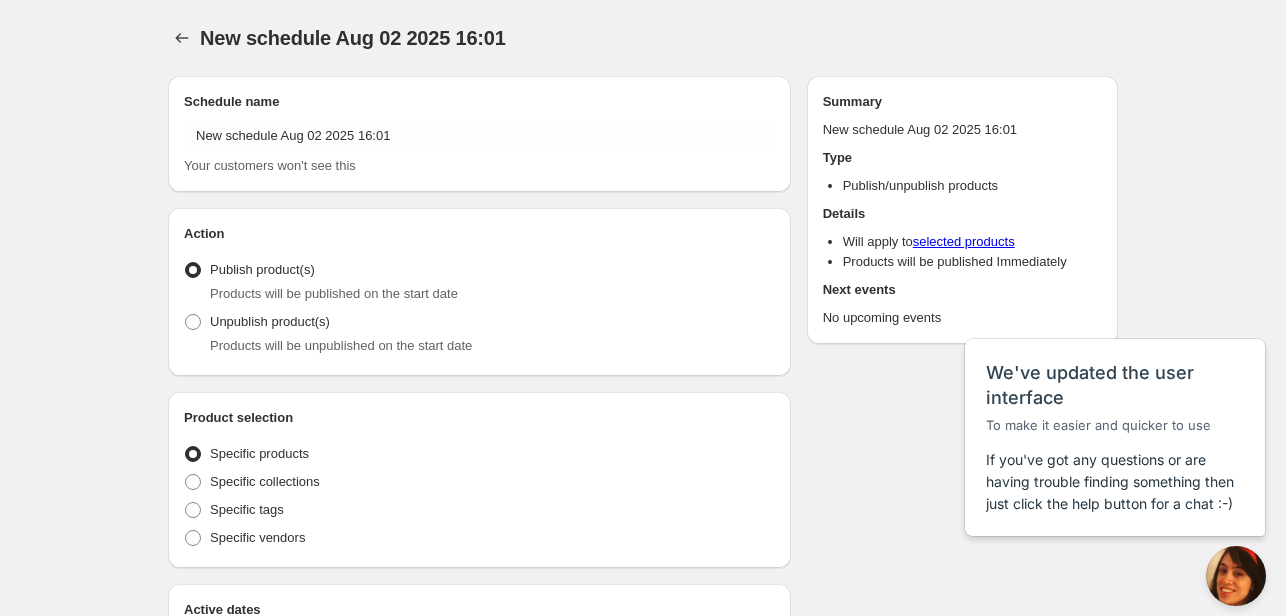 radio on "true" 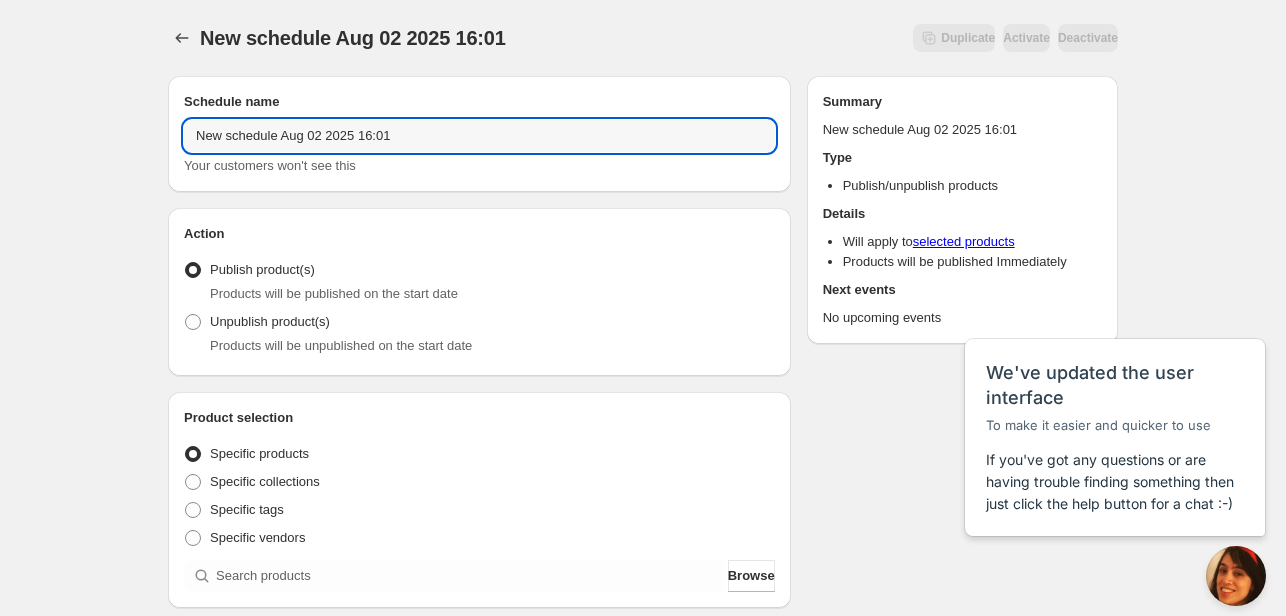 drag, startPoint x: 421, startPoint y: 135, endPoint x: 149, endPoint y: 132, distance: 272.01654 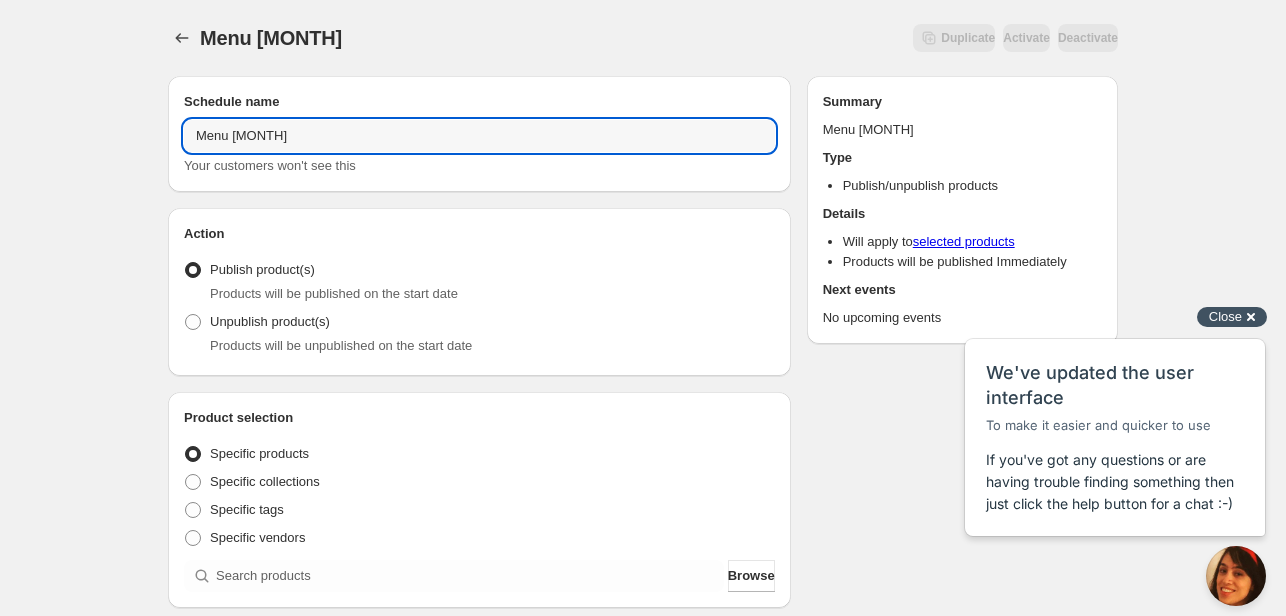 click on "Close cross-small" at bounding box center [1232, 317] 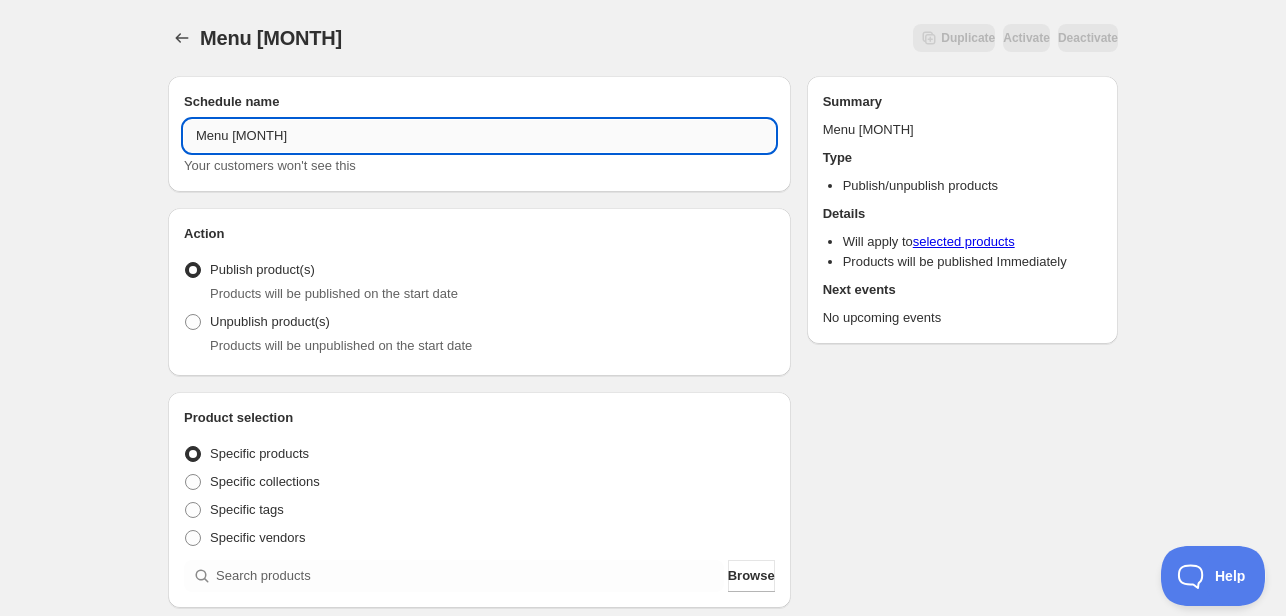 click on "Menu [MONTH]" at bounding box center (479, 136) 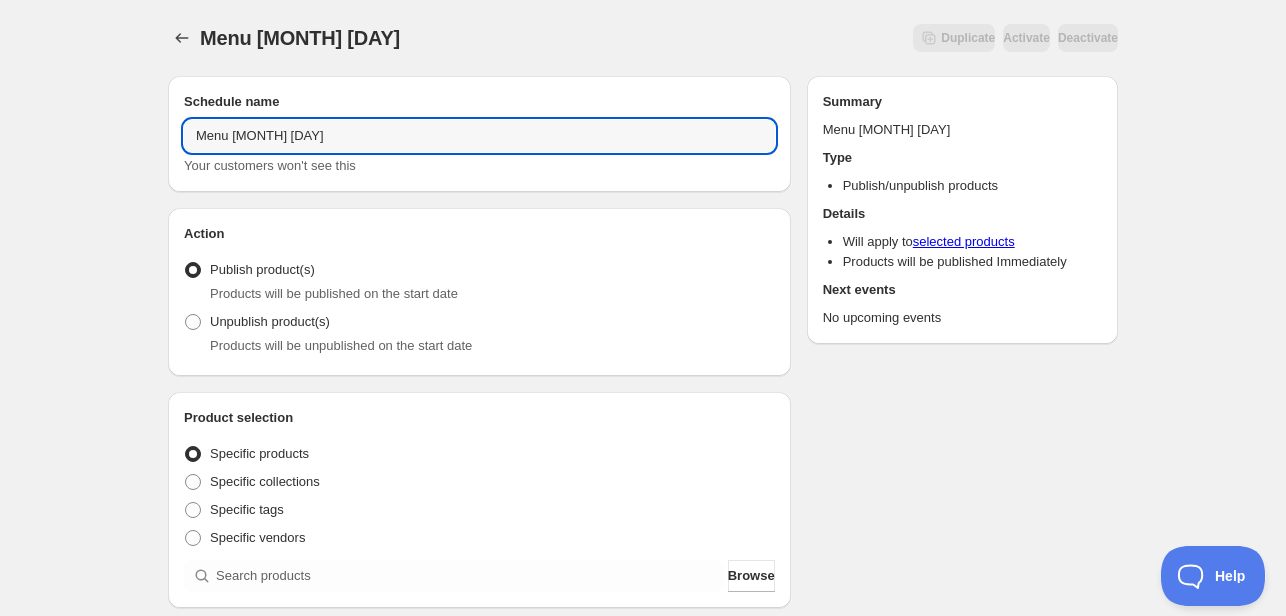 type on "Menu [MONTH] [DAY]" 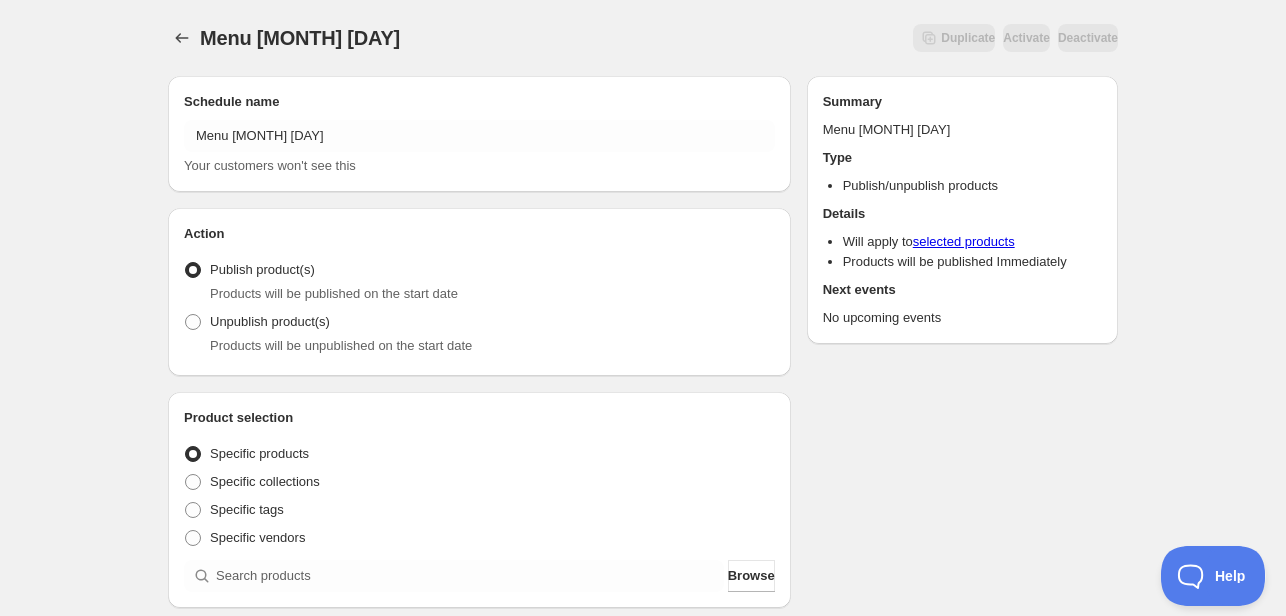 click on "Schedule name Menu August 4th Your customers won't see this Action Action Publish product(s) Products will be published on the start date Unpublish product(s) Products will be unpublished on the start date Product selection Entity type Specific products Specific collections Specific tags Specific vendors Browse Active dates Active Date Type Start immediately Schedule will run shortly after you save the schedule Set start date Schedule will run at a date you set in the future Set end date Repeating Repeating Ok Cancel Every 1 Date range Days Weeks Months Years Days Ends Never On specific date After a number of occurances Tags Add/remove tags to products for the duration of the schedule Countdown timer Show a countdown timer on the product page The countdown timer will show the time remaining until the end of the schedule. Remember to add the Countdown Timer block to your theme and configure it to your liking. Open theme editor Anything else? Sales channel Add/remove products from online store sales channel" at bounding box center (635, 772) 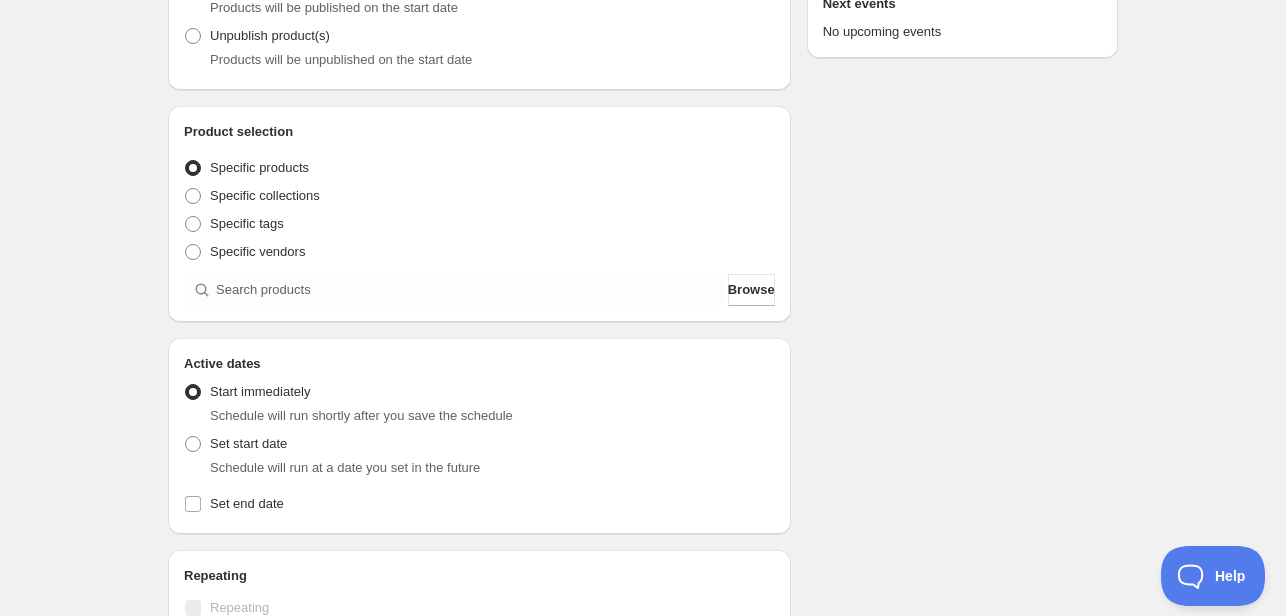 scroll, scrollTop: 400, scrollLeft: 0, axis: vertical 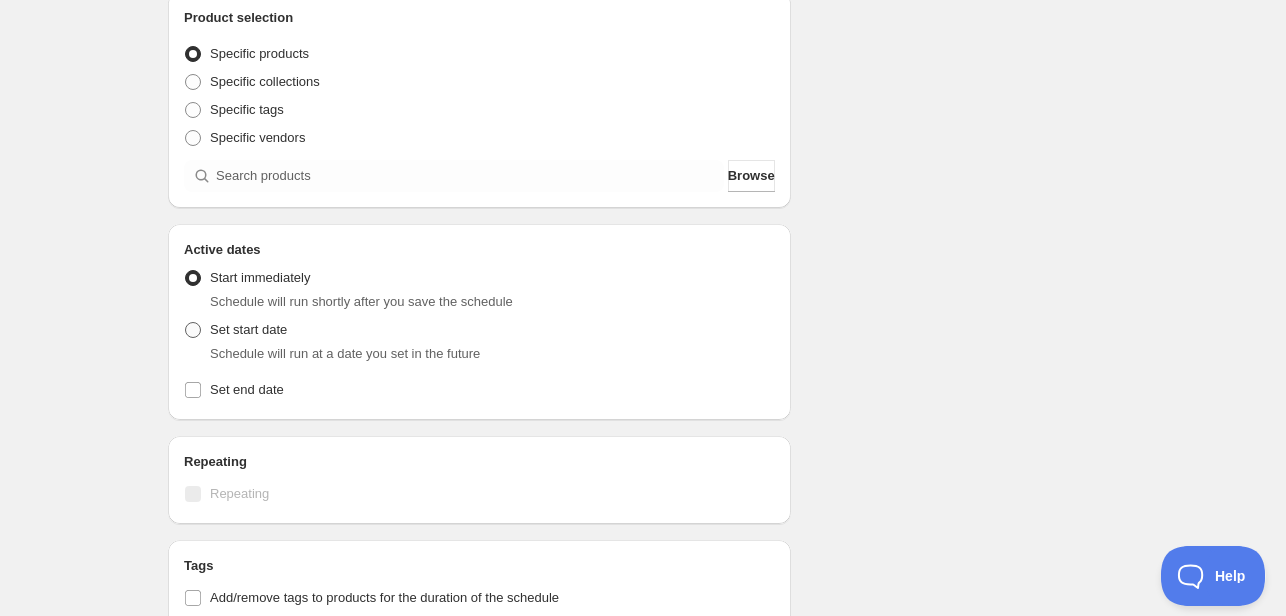 click on "Set start date" at bounding box center [235, 330] 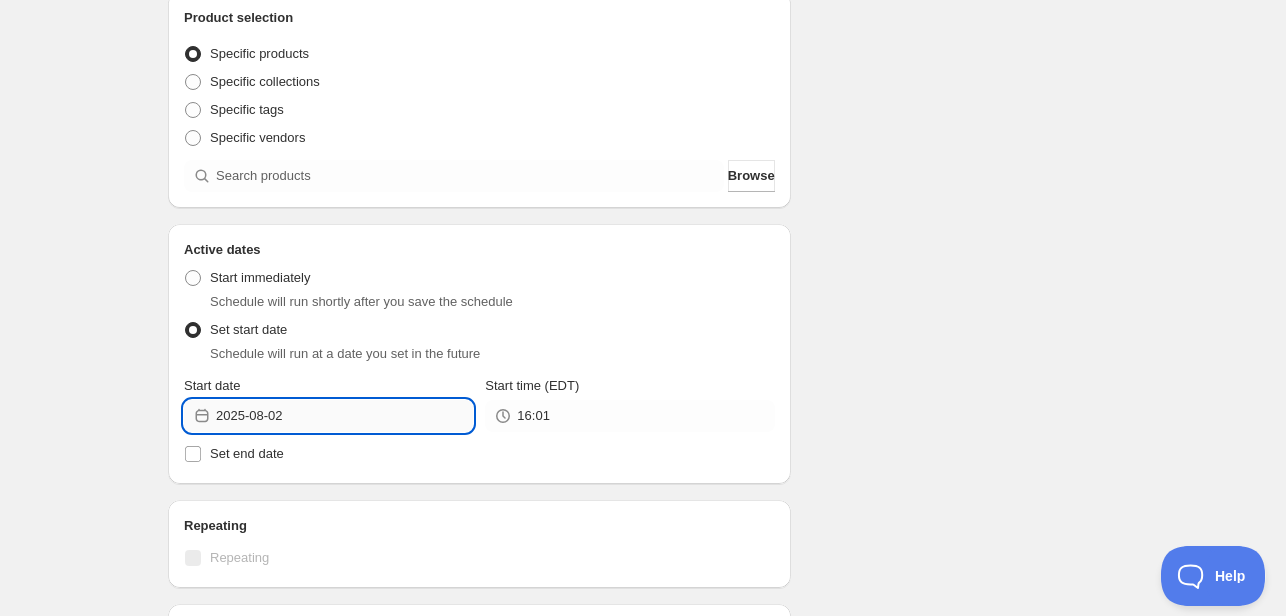 click on "2025-08-02" at bounding box center [344, 416] 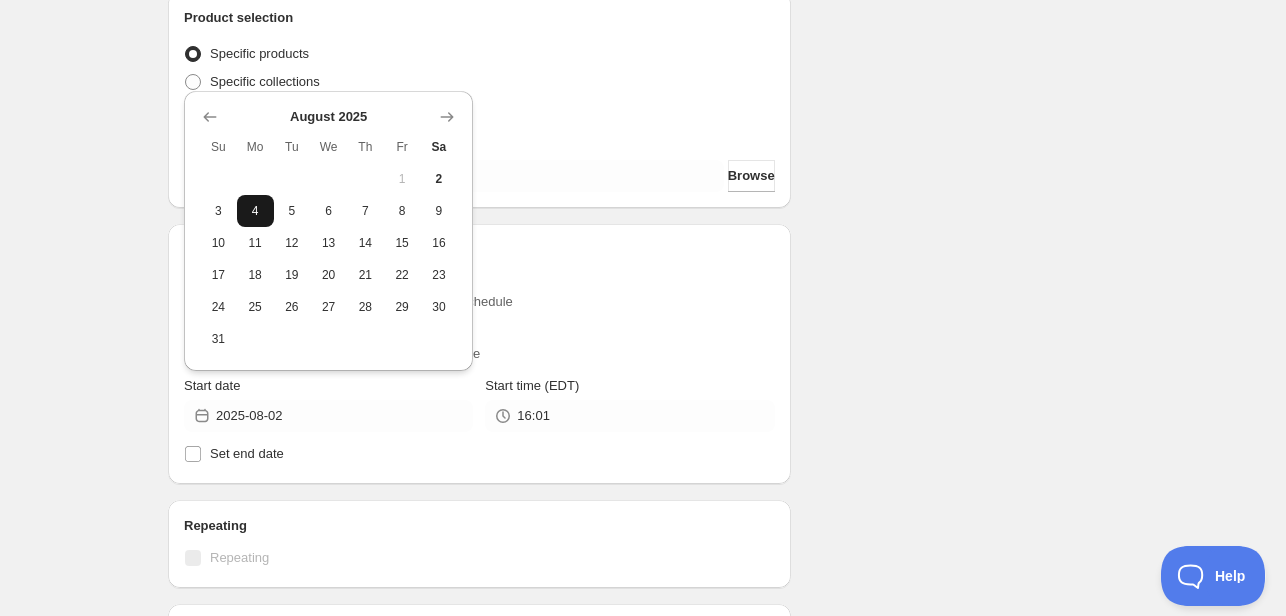 click on "4" at bounding box center (255, 211) 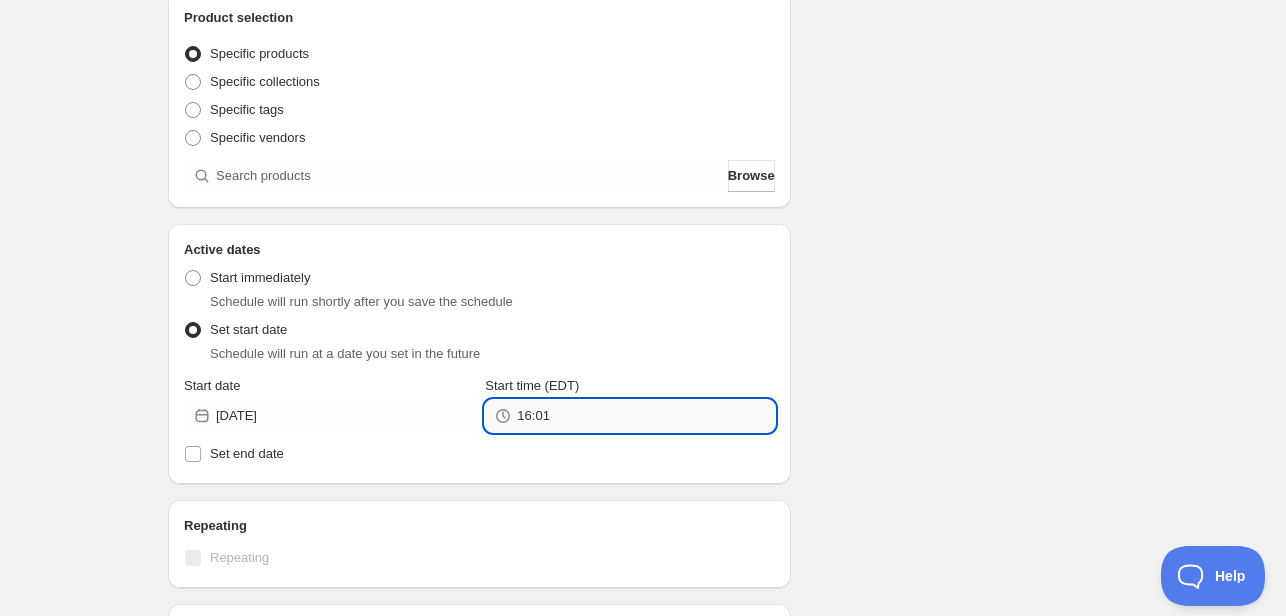 click on "16:01" at bounding box center (645, 416) 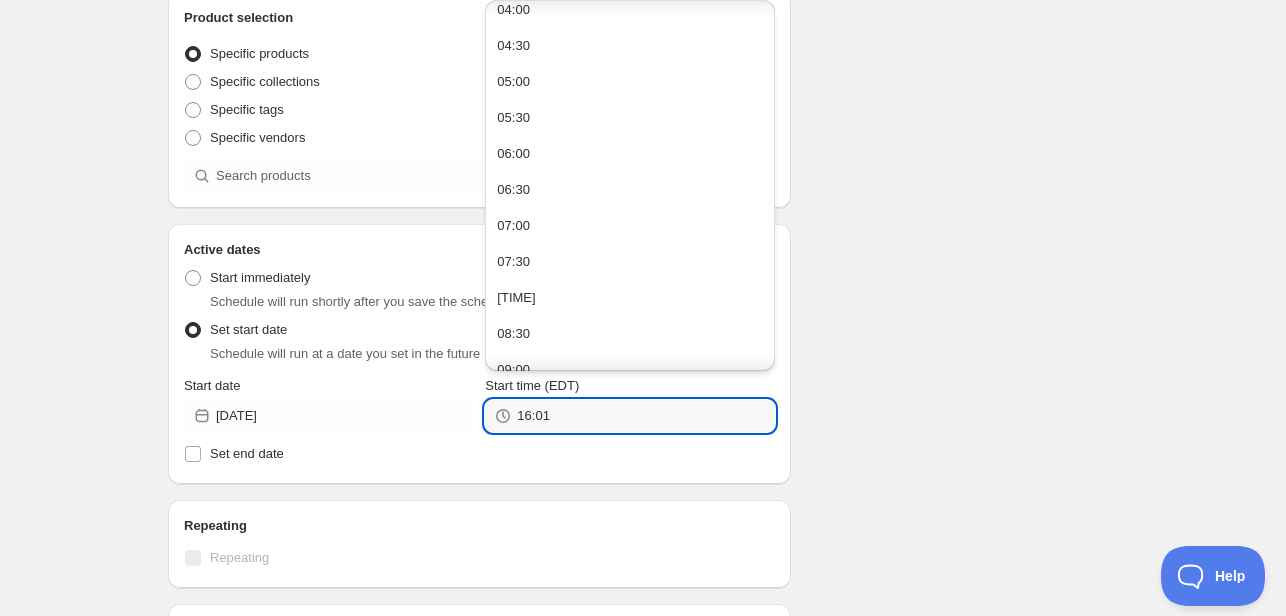 scroll, scrollTop: 100, scrollLeft: 0, axis: vertical 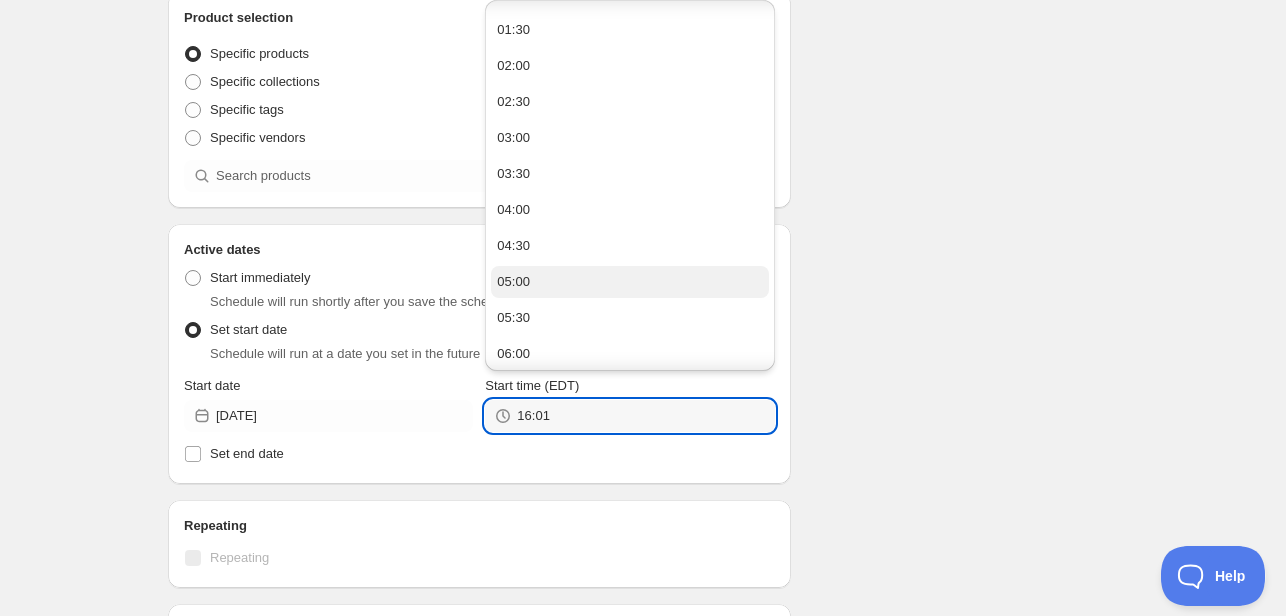 click on "05:00" at bounding box center [629, 282] 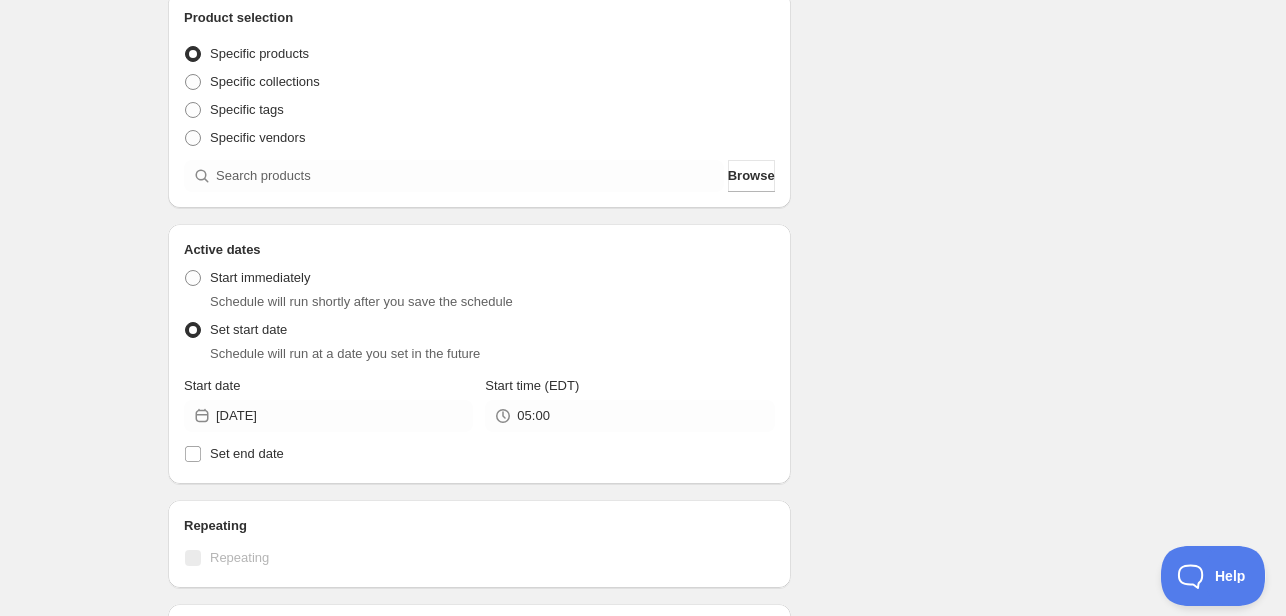 click on "Schedule name Menu [MONTH] [DAY] Your customers won't see this Action Action Publish product(s) Products will be published on the start date Unpublish product(s) Products will be unpublished on the start date Product selection Entity type Specific products Specific collections Specific tags Specific vendors Browse Active dates Active Date Type Start immediately Schedule will run shortly after you save the schedule Set start date Schedule will run at a date you set in the future Start date [DATE] Start time (EDT) [TIME] Set end date Repeating Repeating Ok Cancel Every 1 Date range Days Weeks Months Years Days Ends Never On specific date After a number of occurances Tags Add/remove tags to products for the duration of the schedule Countdown timer Show a countdown timer on the product page The countdown timer will show the time remaining until the end of the schedule. Remember to add the Countdown Timer block to your theme and configure it to your liking. Open theme editor Anything else? Sales channel Summary" at bounding box center [635, 404] 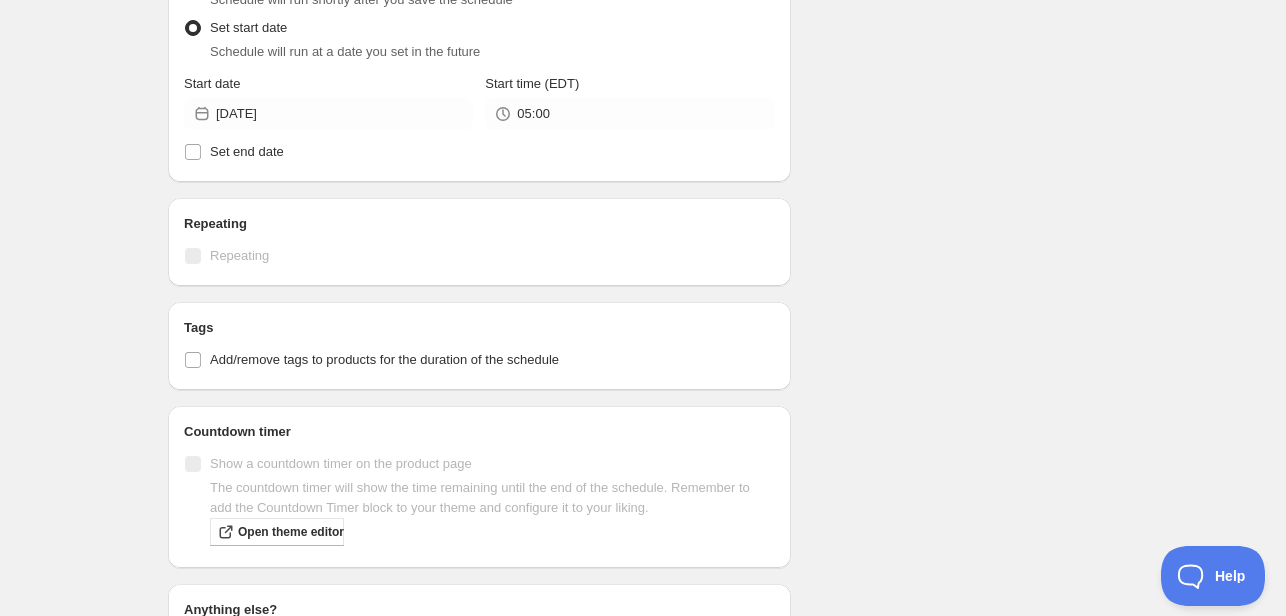 scroll, scrollTop: 800, scrollLeft: 0, axis: vertical 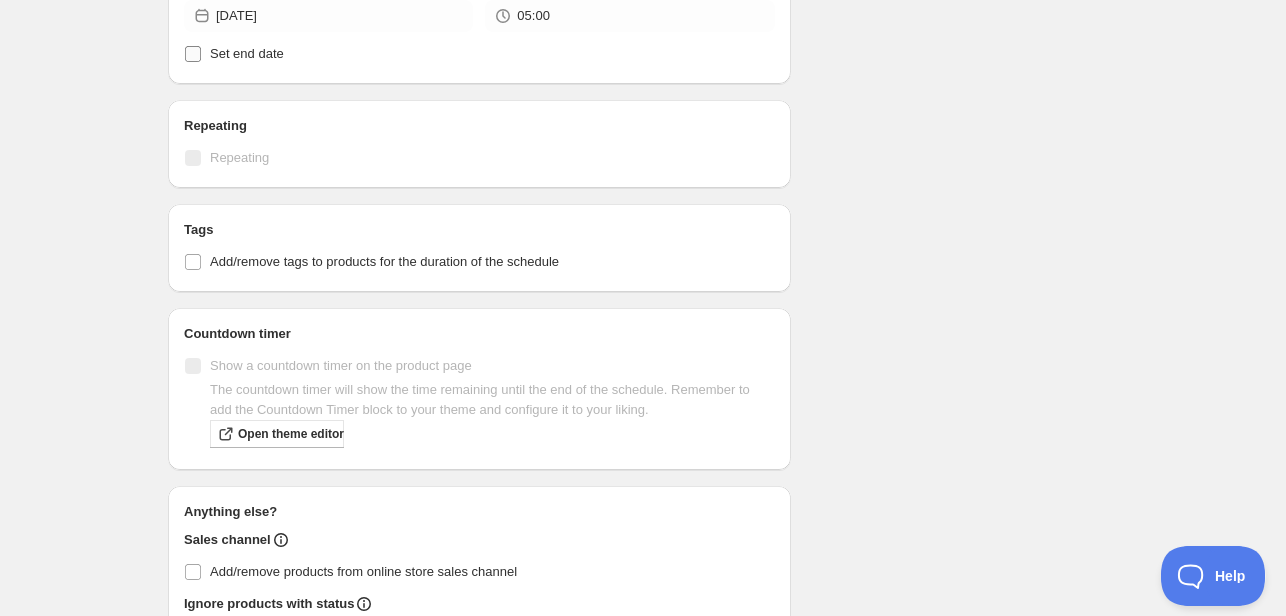 click on "Set end date" at bounding box center (247, 53) 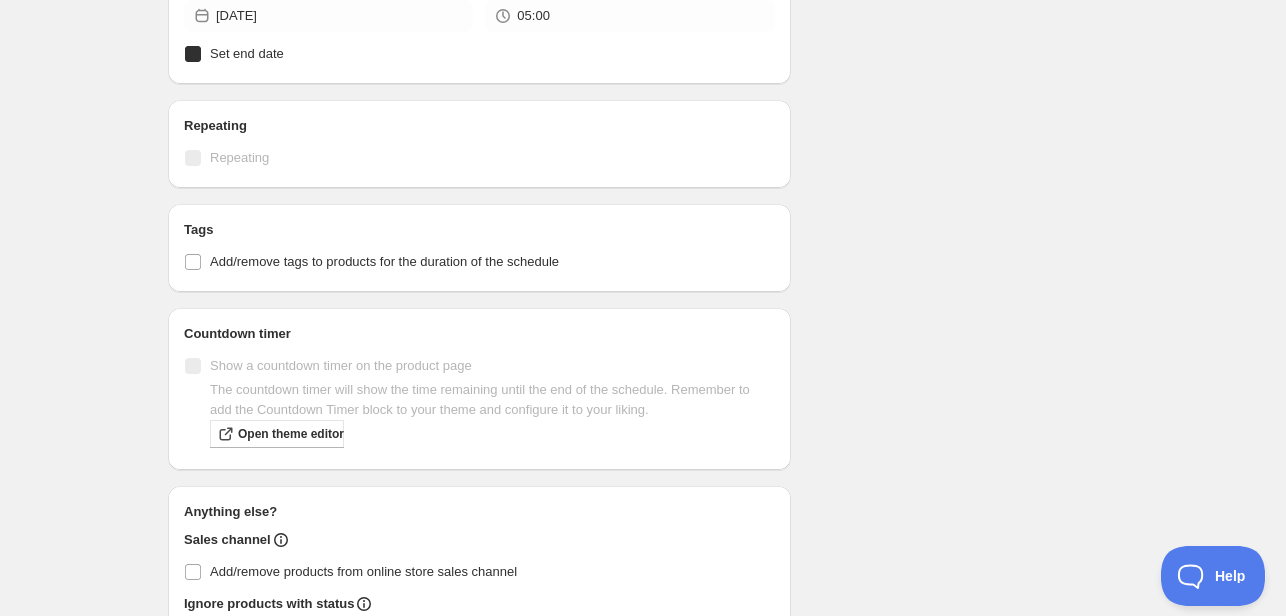 checkbox on "true" 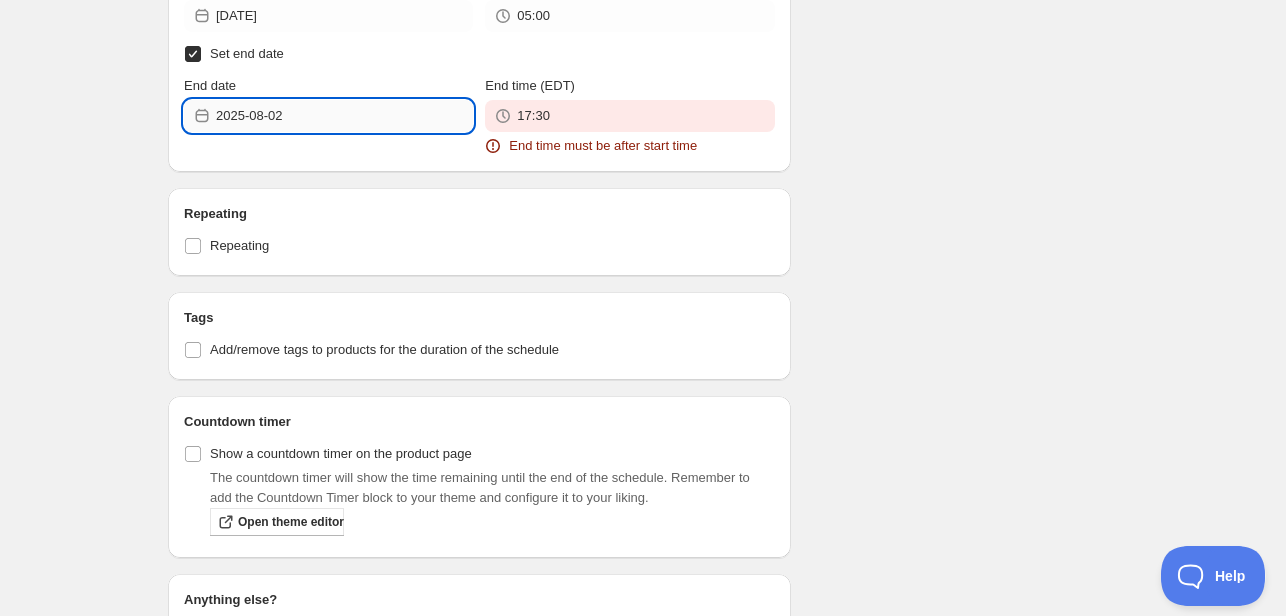 click on "2025-08-02" at bounding box center [344, 116] 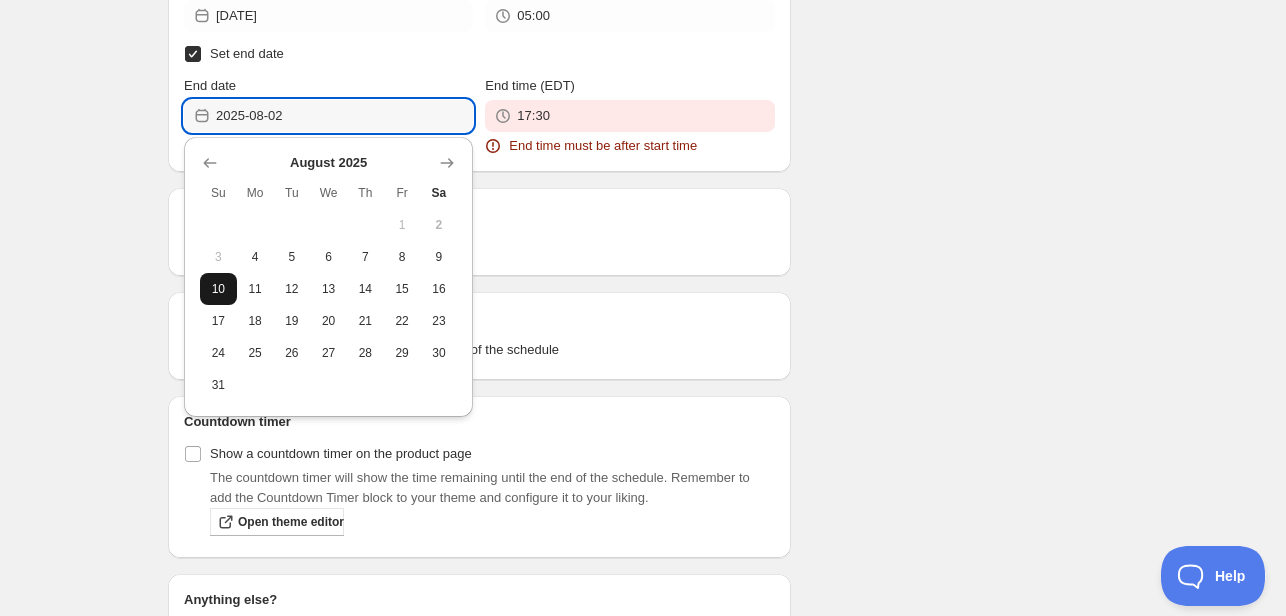 click on "10" at bounding box center [218, 289] 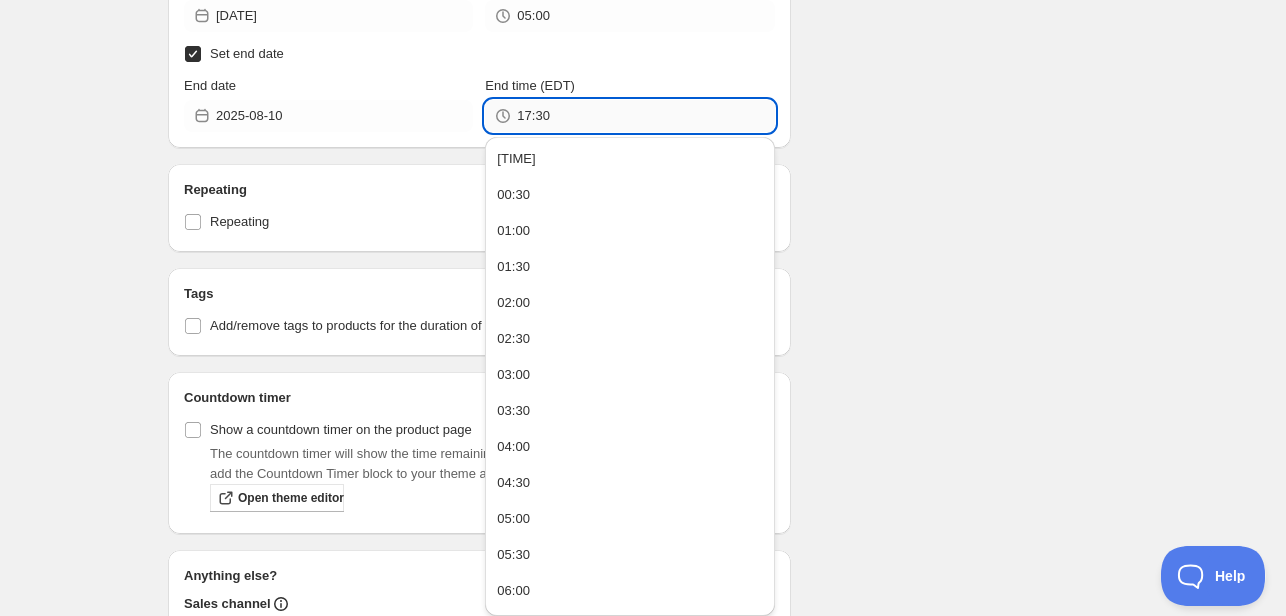 click on "17:30" at bounding box center [645, 116] 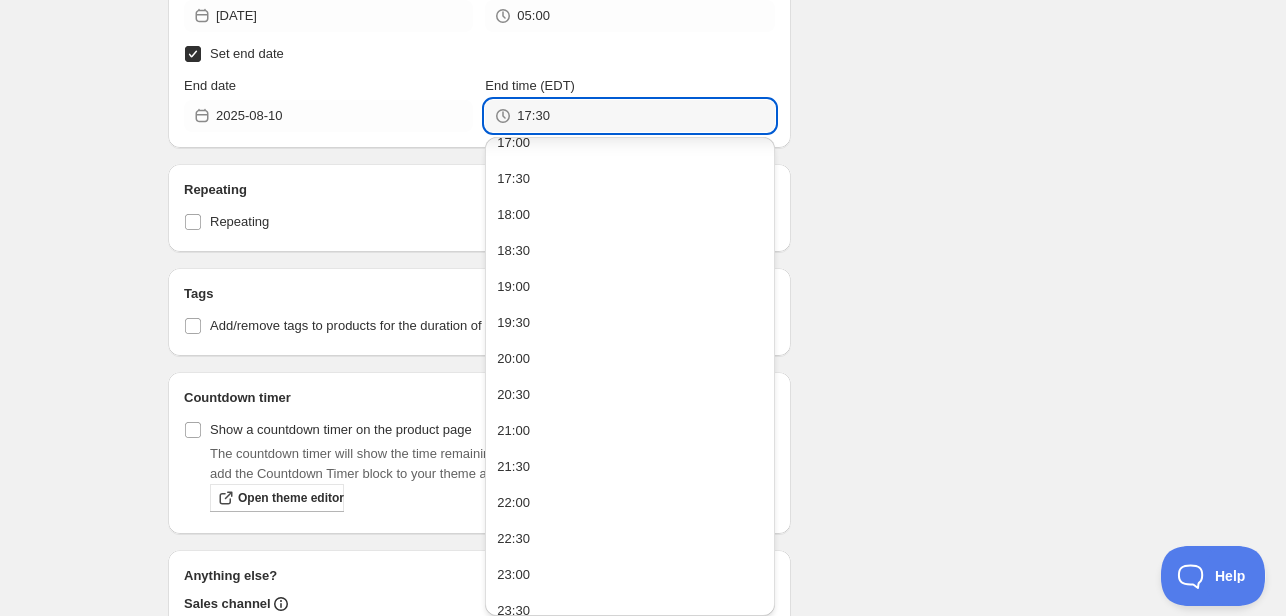 scroll, scrollTop: 1256, scrollLeft: 0, axis: vertical 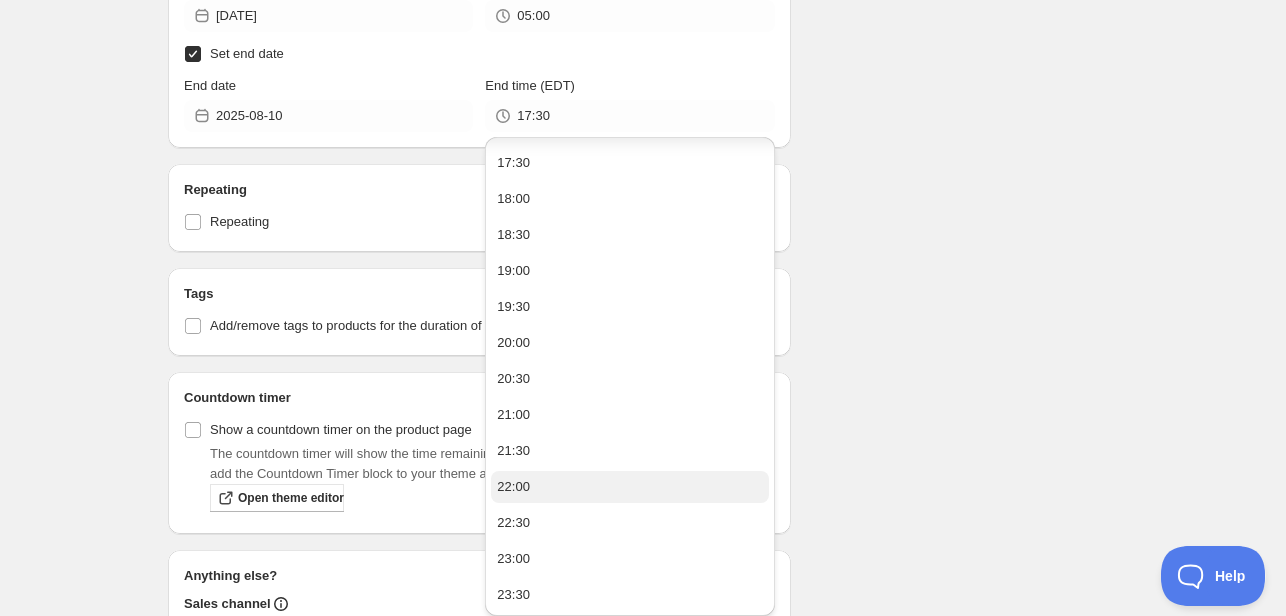 click on "22:00" at bounding box center [629, 487] 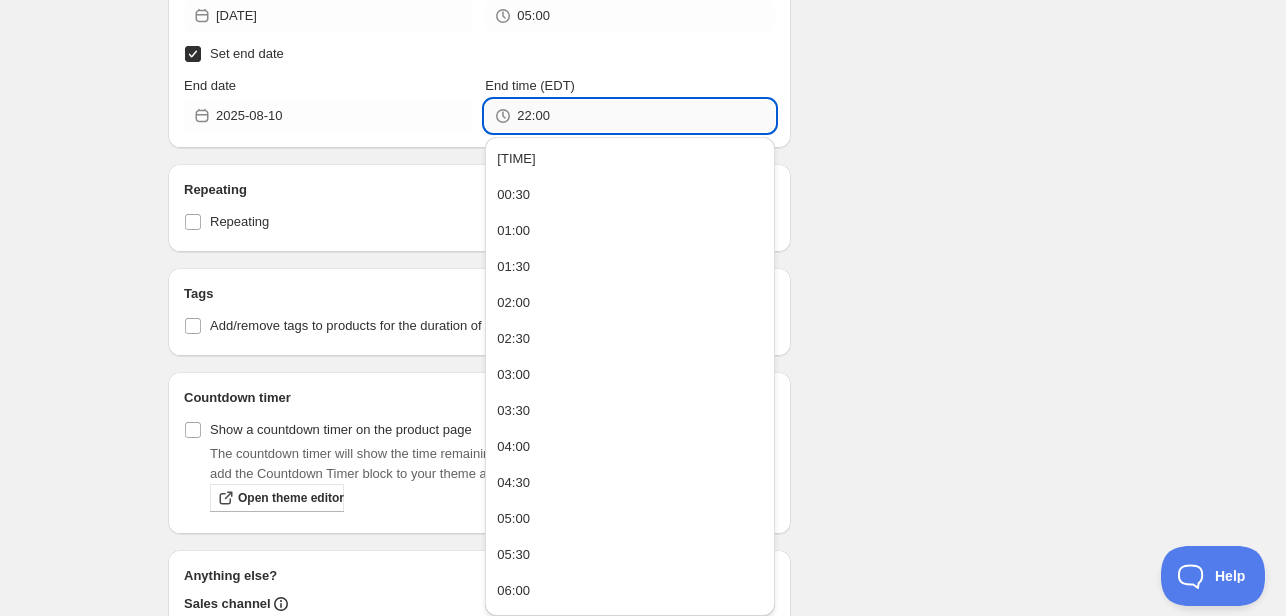 click on "22:00" at bounding box center (645, 116) 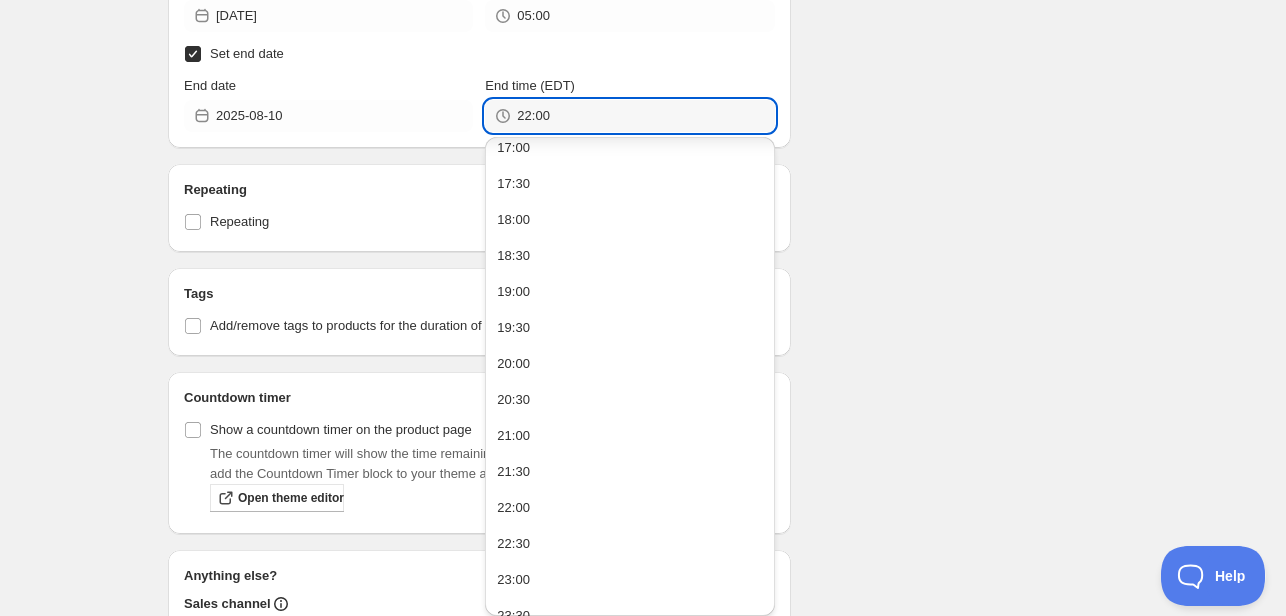 scroll, scrollTop: 1256, scrollLeft: 0, axis: vertical 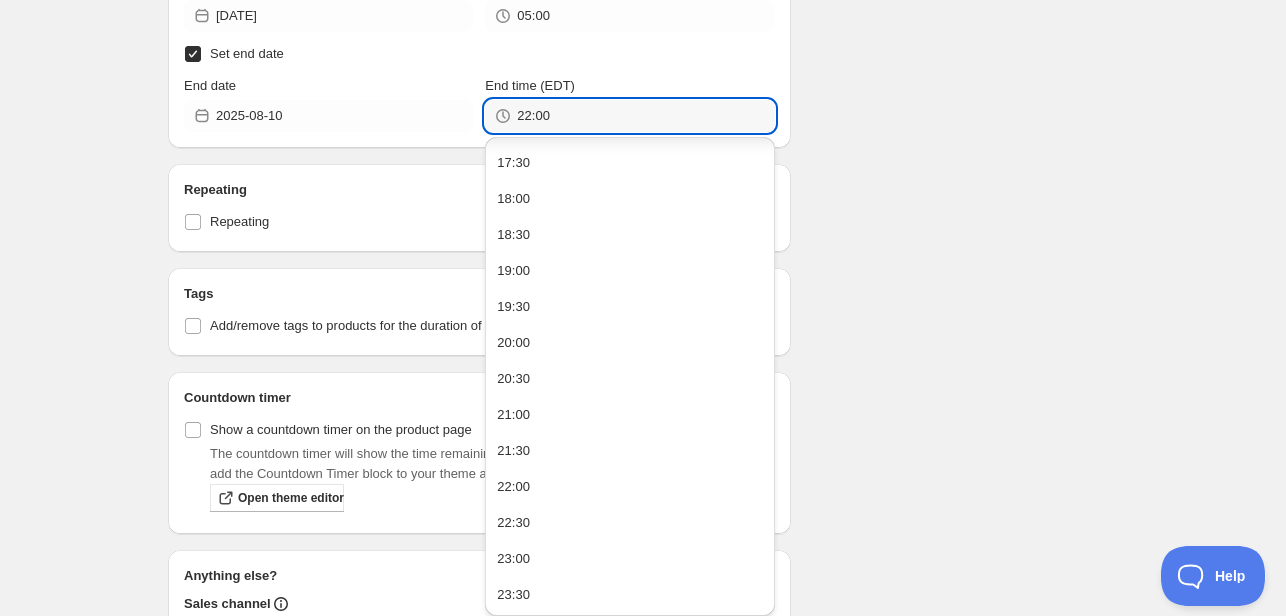 click on "23:00" at bounding box center [629, 559] 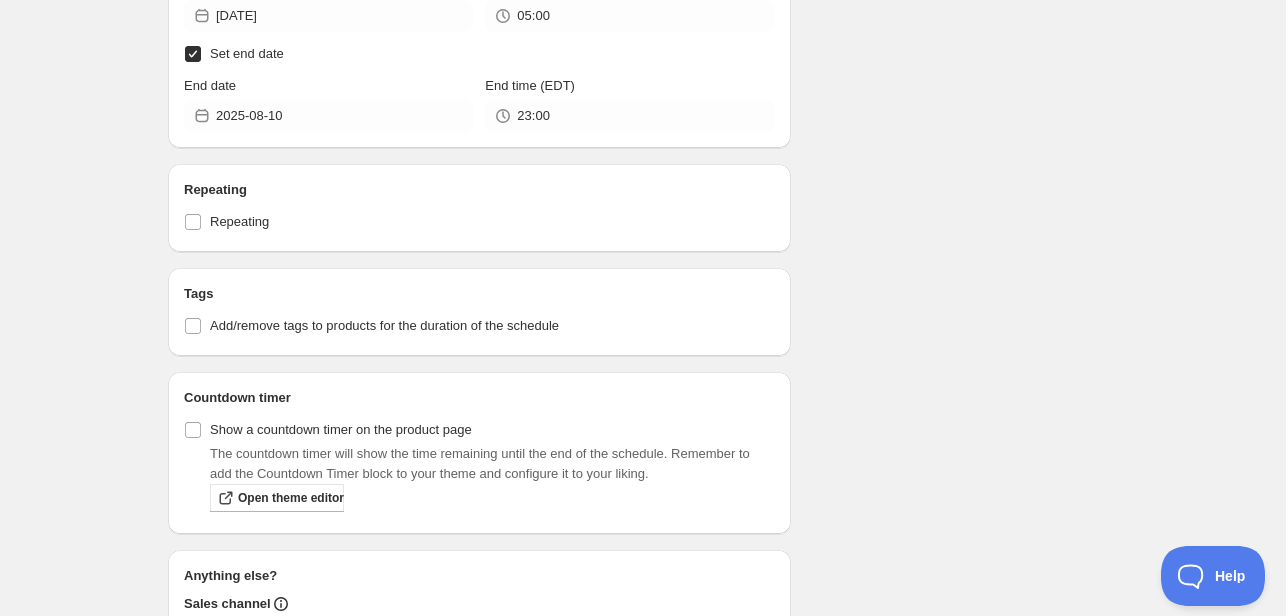 click on "Schedule name Menu [MONTH] [DAY] Your customers won't see this Action Action Publish product(s) Products will be published on the start date Unpublish product(s) Products will be unpublished on the start date Product selection Entity type Specific products Specific collections Specific tags Specific vendors Browse Active dates Active Date Type Start immediately Schedule will run shortly after you save the schedule Set start date Schedule will run at a date you set in the future Start date [DATE] Start time (EDT) [TIME] Set end date End date [DATE] End time (EDT) [TIME] Repeating Repeating Ok Cancel Every 1 Date range Days Weeks Months Years Days Ends Never On specific date After a number of occurances Tags Add/remove tags to products for the duration of the schedule Countdown timer Show a countdown timer on the product page The countdown timer will show the time remaining until the end of the schedule. Remember to add the Countdown Timer block to your theme and configure it to your liking. Anything else?" at bounding box center (635, 84) 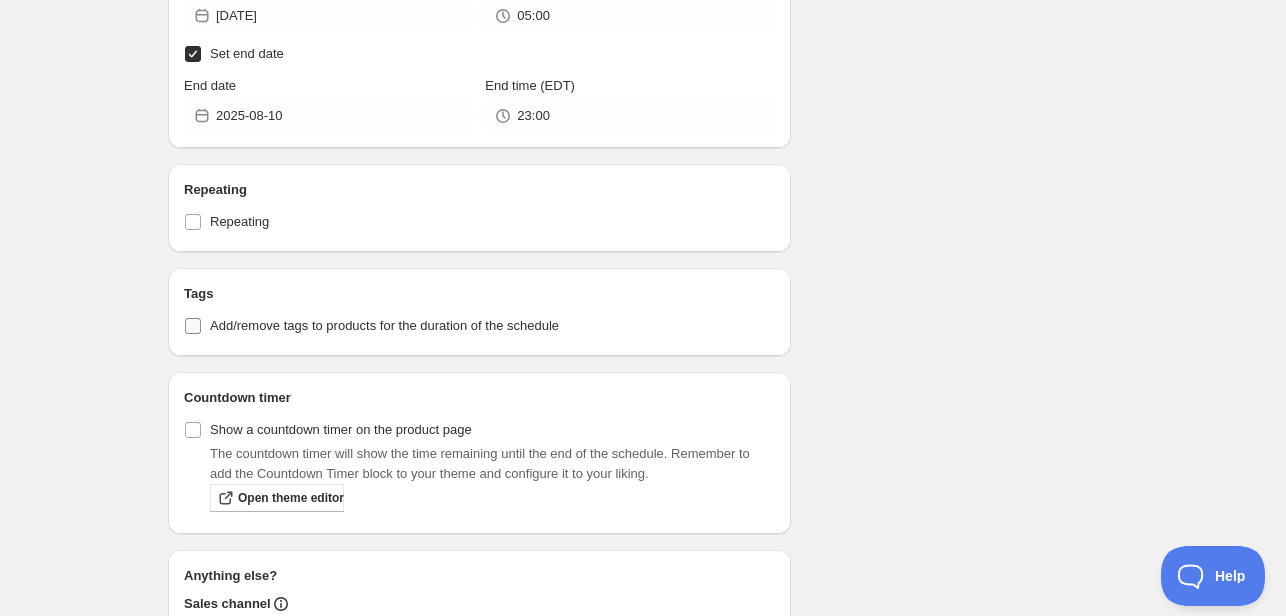 click on "Add/remove tags to products for the duration of the schedule" at bounding box center (384, 325) 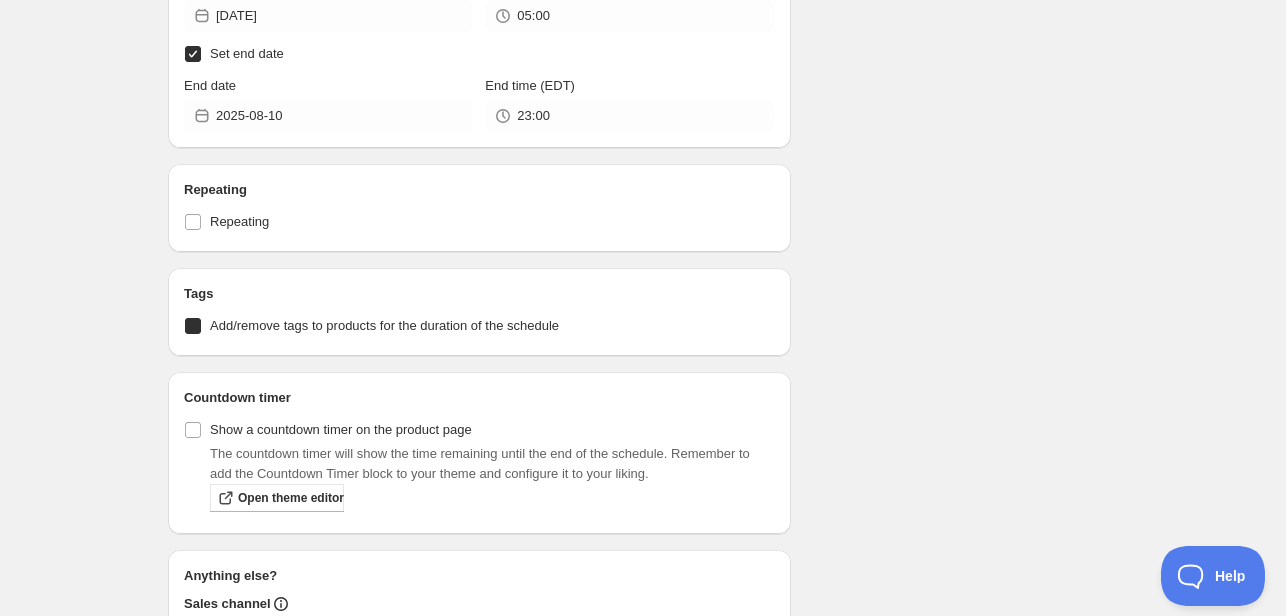 checkbox on "true" 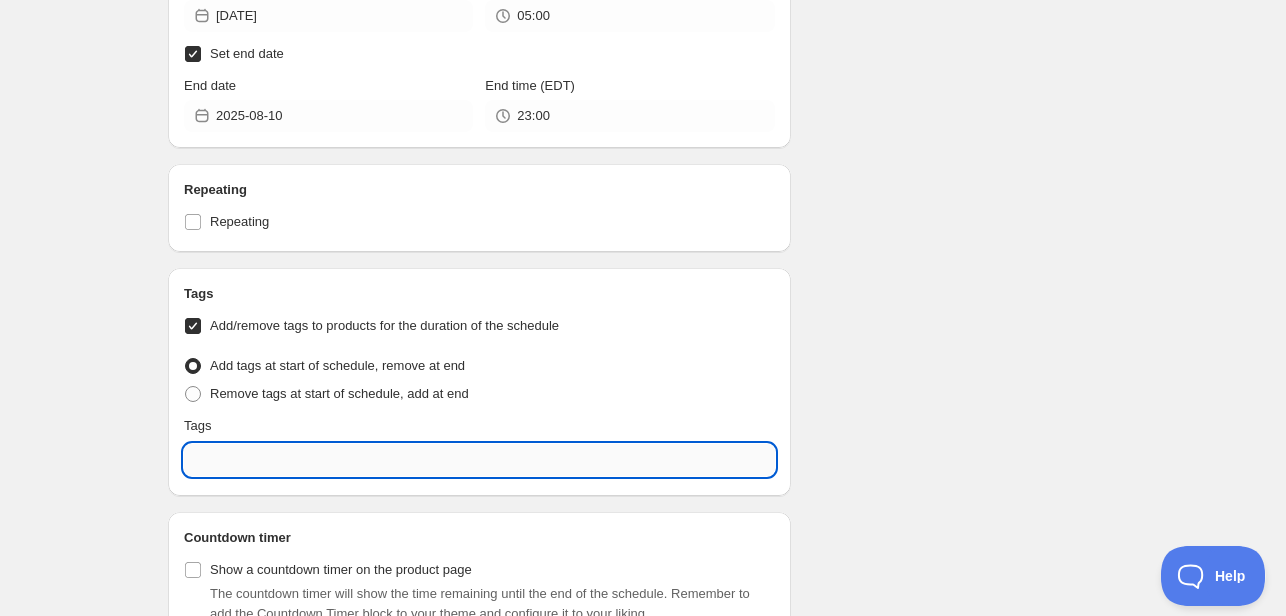 click at bounding box center (479, 460) 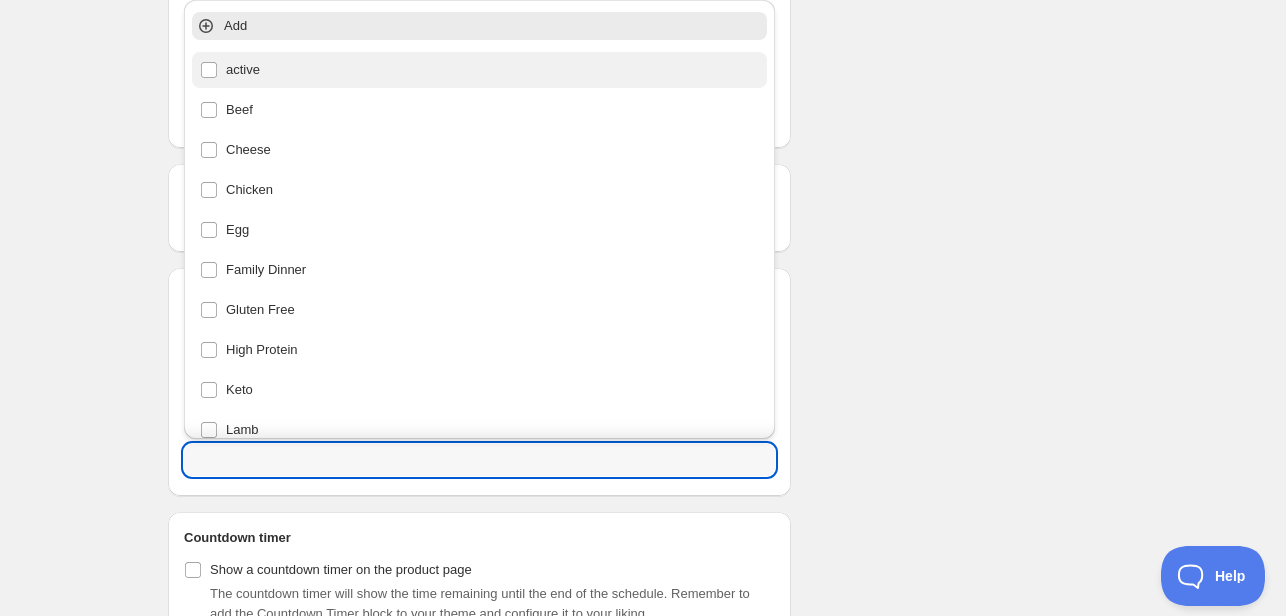 click on "active" at bounding box center [479, 70] 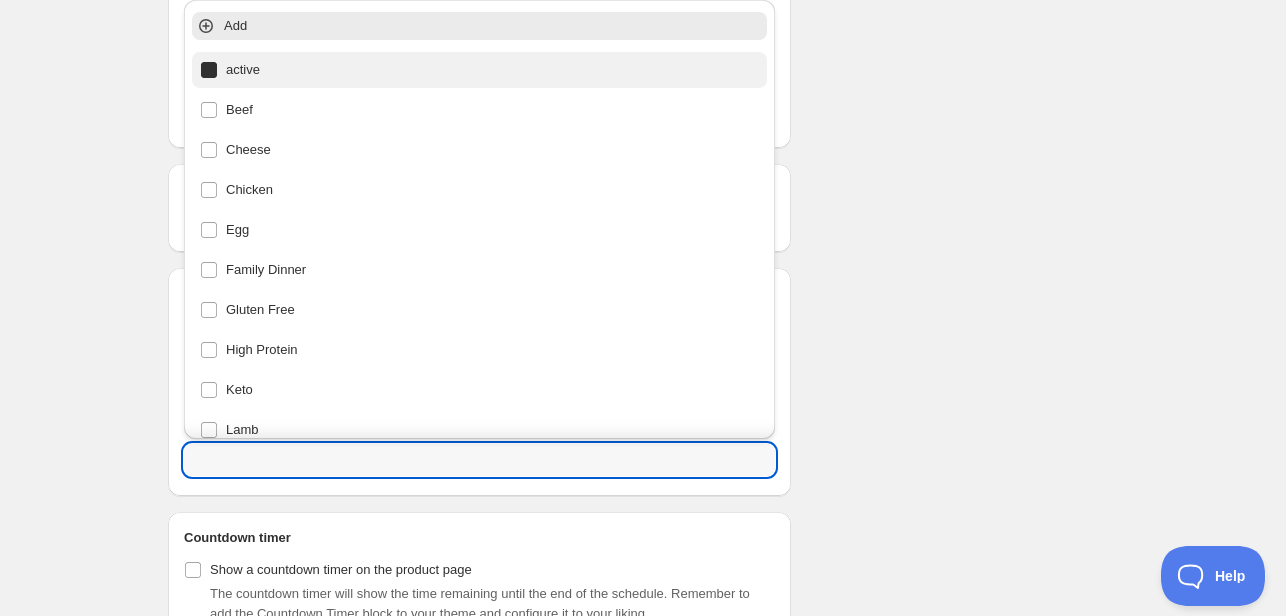 type on "active" 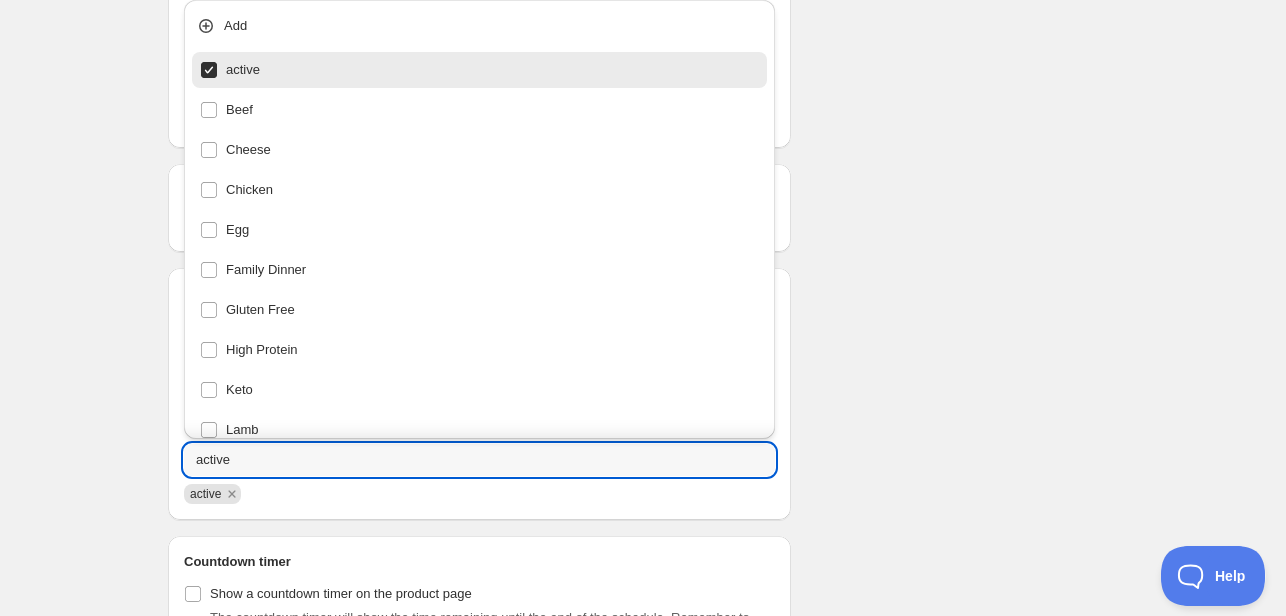 drag, startPoint x: 835, startPoint y: 140, endPoint x: 846, endPoint y: 140, distance: 11 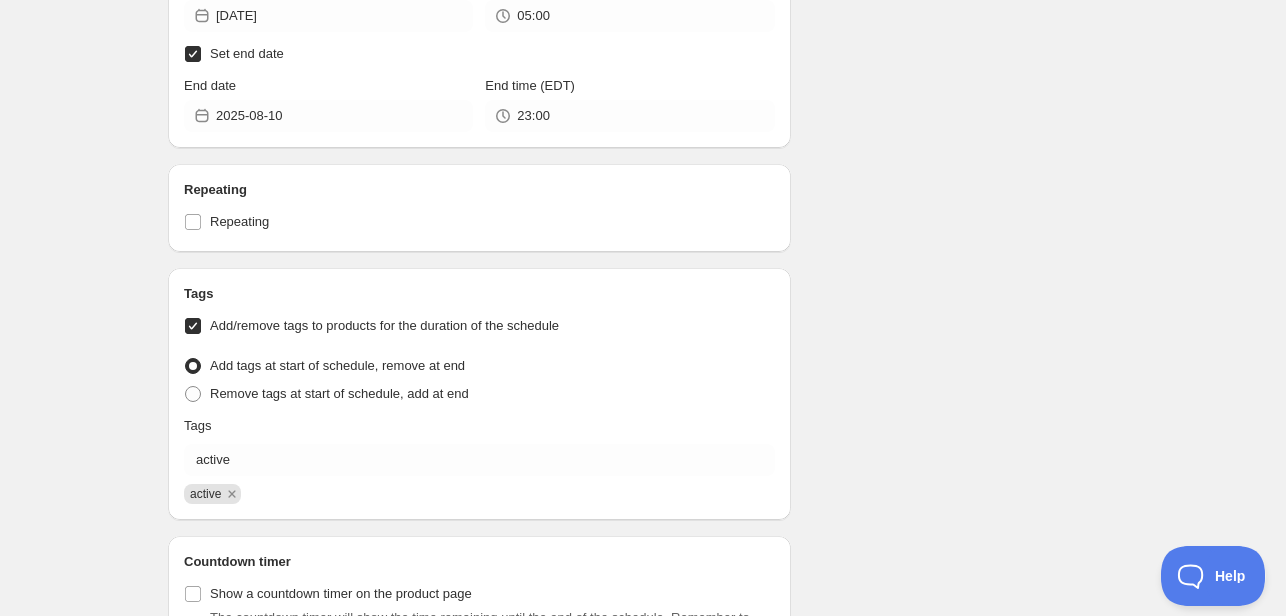 click on "Schedule name Menu [MONTH] [DAY] Your customers won't see this Action Action Publish product(s) Products will be published on the start date Unpublish product(s) Products will be unpublished on the start date Product selection Entity type Specific products Specific collections Specific tags Specific vendors Browse Active dates Active Date Type Start immediately Schedule will run shortly after you save the schedule Set start date Schedule will run at a date you set in the future Start date [DATE] Start time (EDT) [TIME] Set end date End date [DATE] End time (EDT) [TIME] Repeating Repeating Ok Cancel Every 1 Date range Days Weeks Months Years Days Ends Never On specific date After a number of occurances Tags Add/remove tags to products for the duration of the schedule Tag type Add tags at start of schedule, remove at end Remove tags at start of schedule, add at end Tags active" at bounding box center (643, 136) 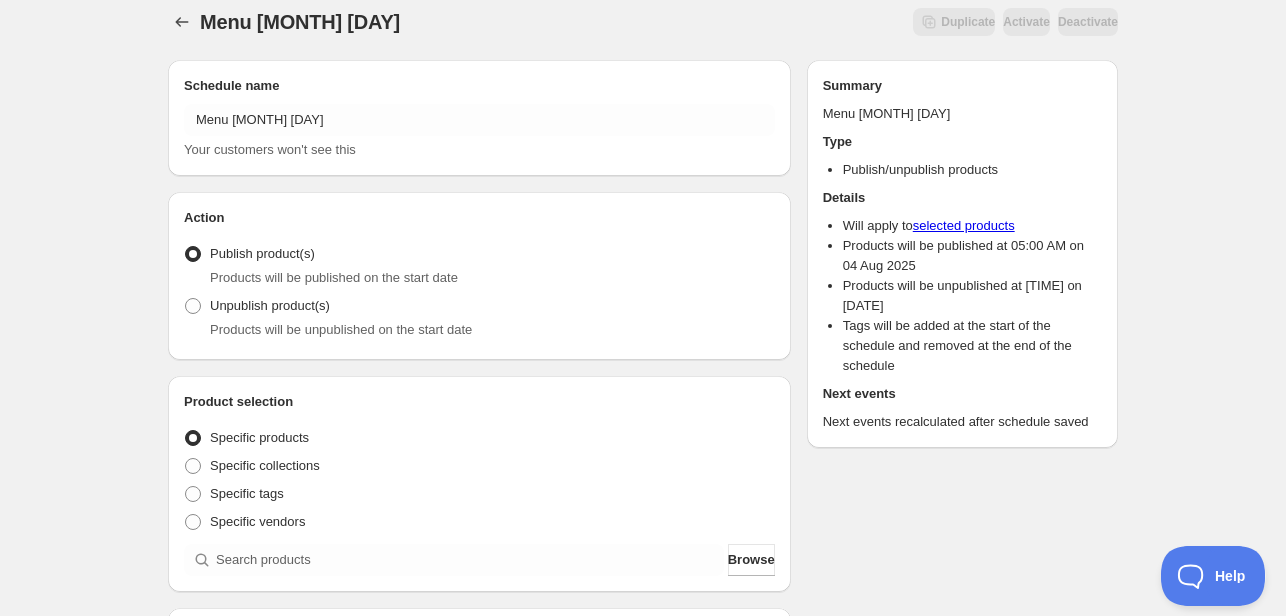 scroll, scrollTop: 0, scrollLeft: 0, axis: both 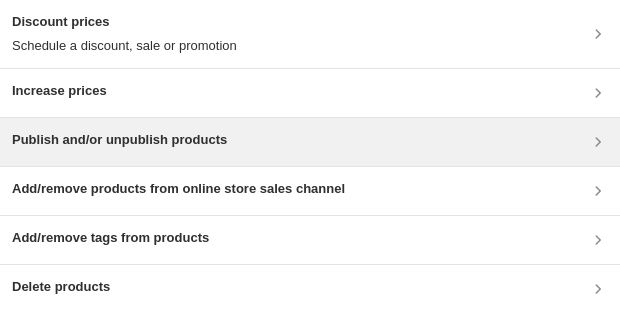 click on "Publish and/or unpublish products" at bounding box center [119, 140] 